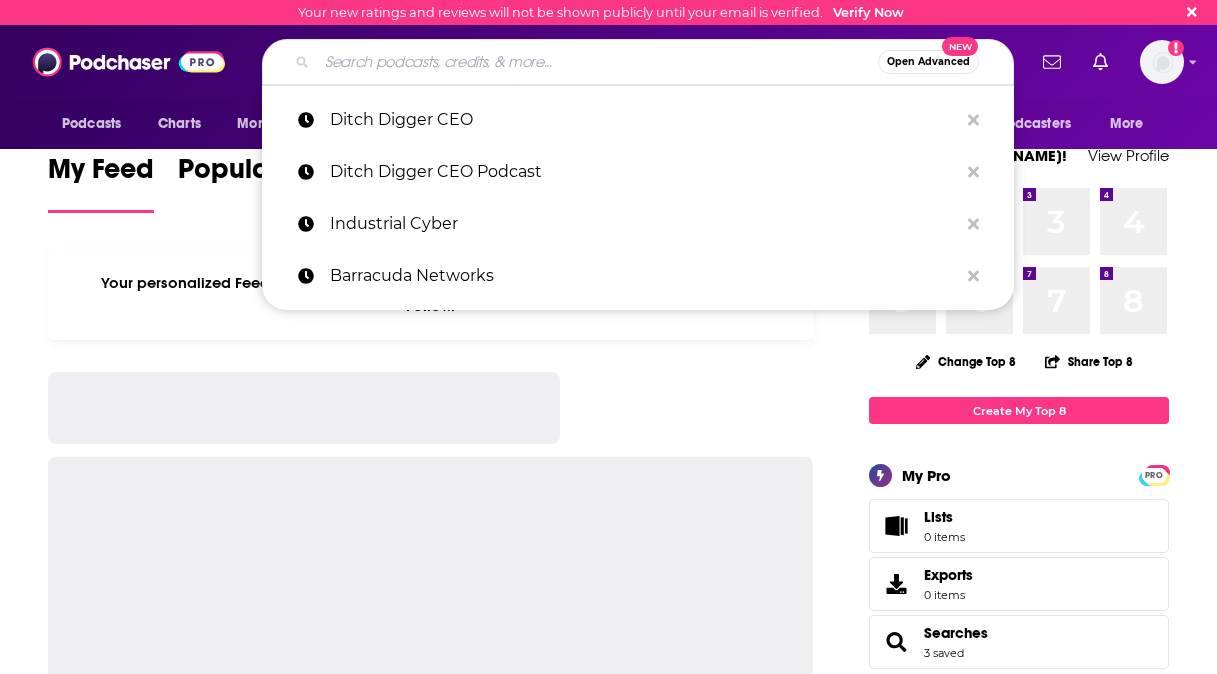 scroll, scrollTop: 0, scrollLeft: 0, axis: both 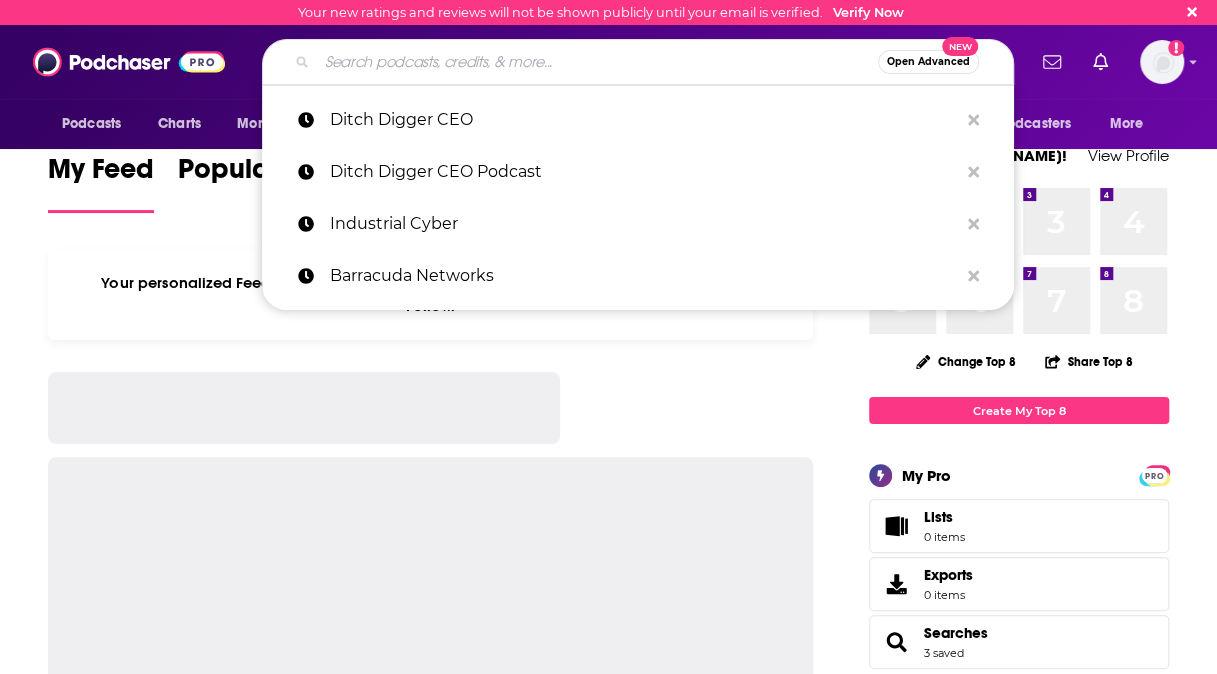click at bounding box center (597, 62) 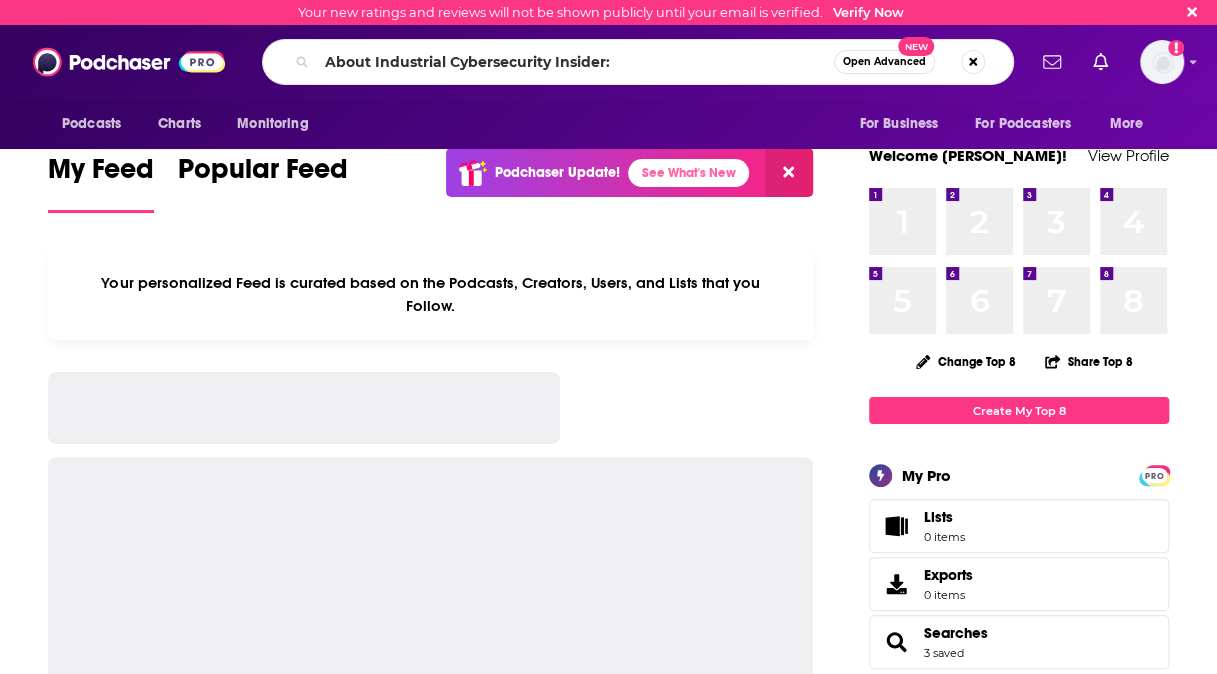click on "About Industrial Cybersecurity Insider:" at bounding box center [575, 62] 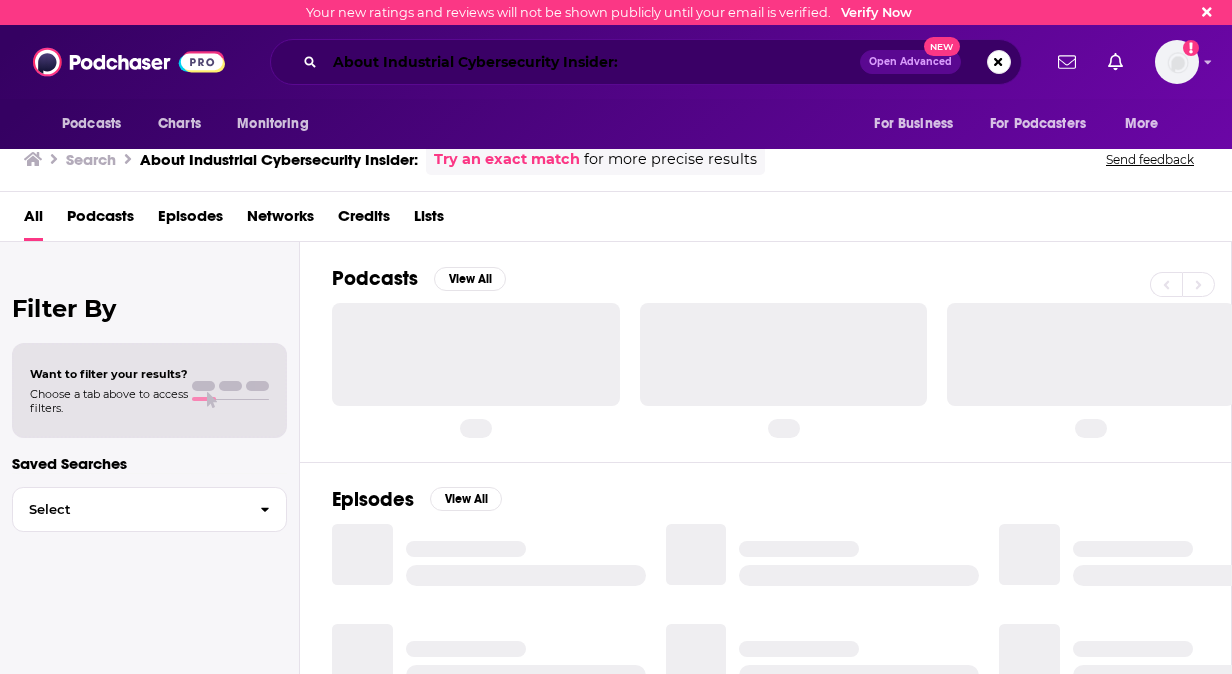 click on "About Industrial Cybersecurity Insider:" at bounding box center (592, 62) 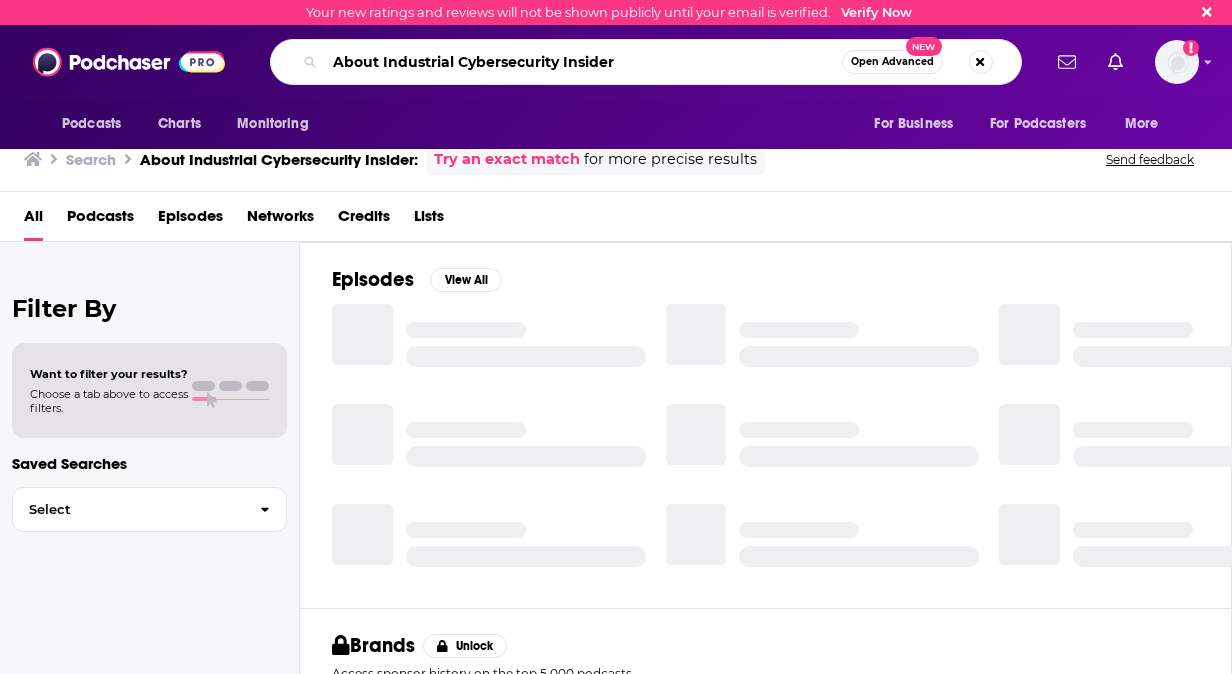 click on "About Industrial Cybersecurity Insider" at bounding box center [583, 62] 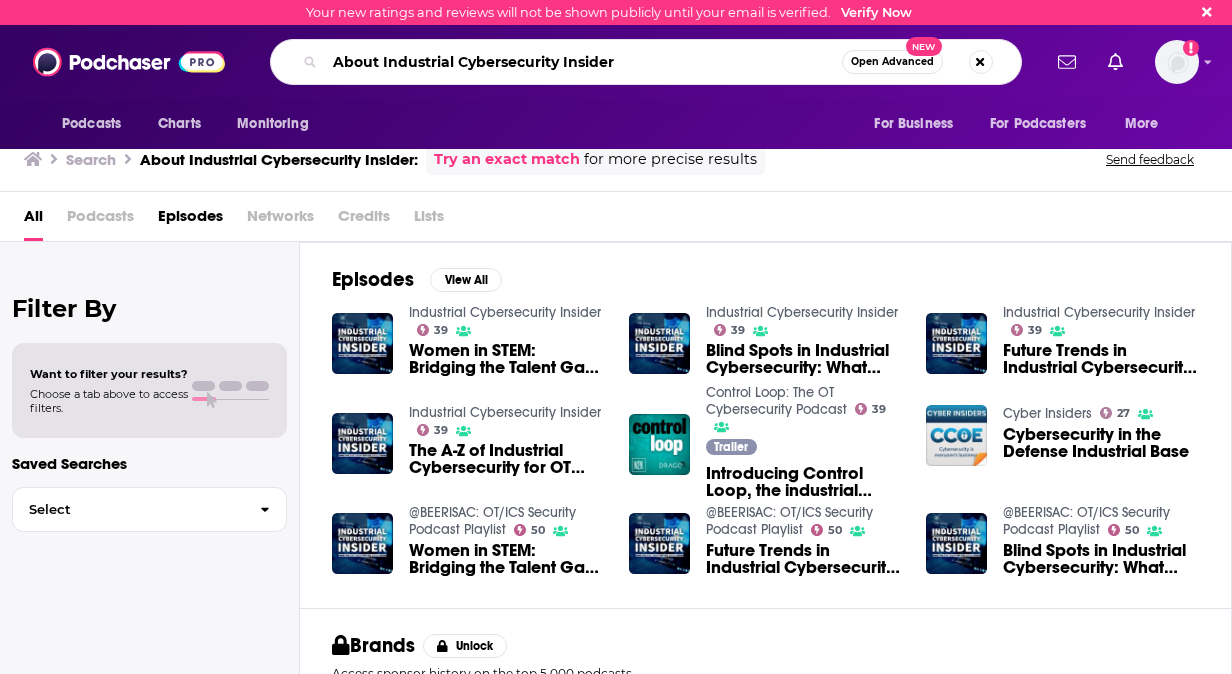 drag, startPoint x: 380, startPoint y: 67, endPoint x: 283, endPoint y: 65, distance: 97.020615 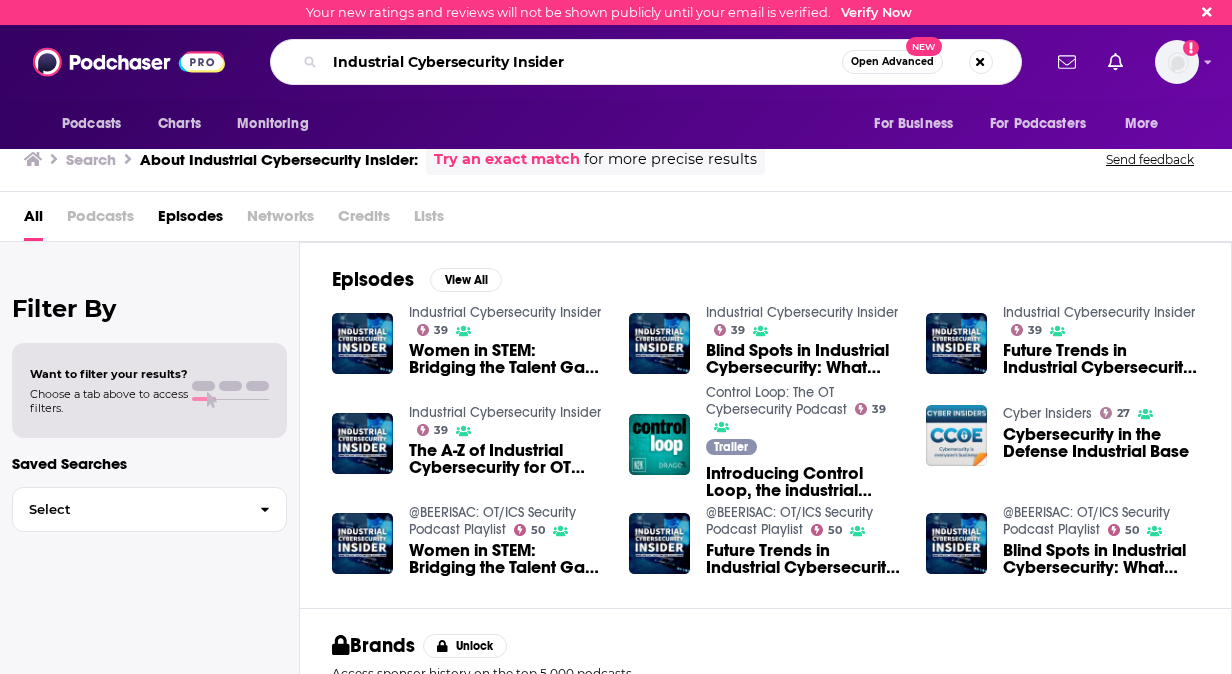 type on "Industrial Cybersecurity Insider" 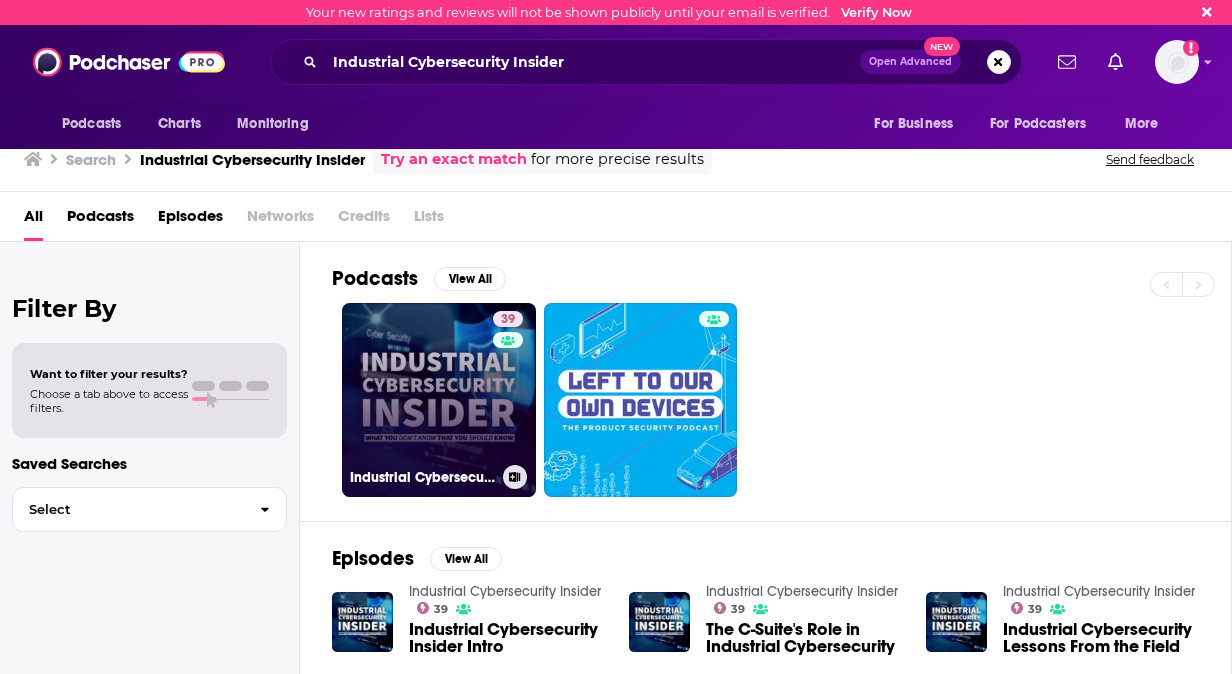 click on "39 Industrial Cybersecurity Insider" at bounding box center (439, 400) 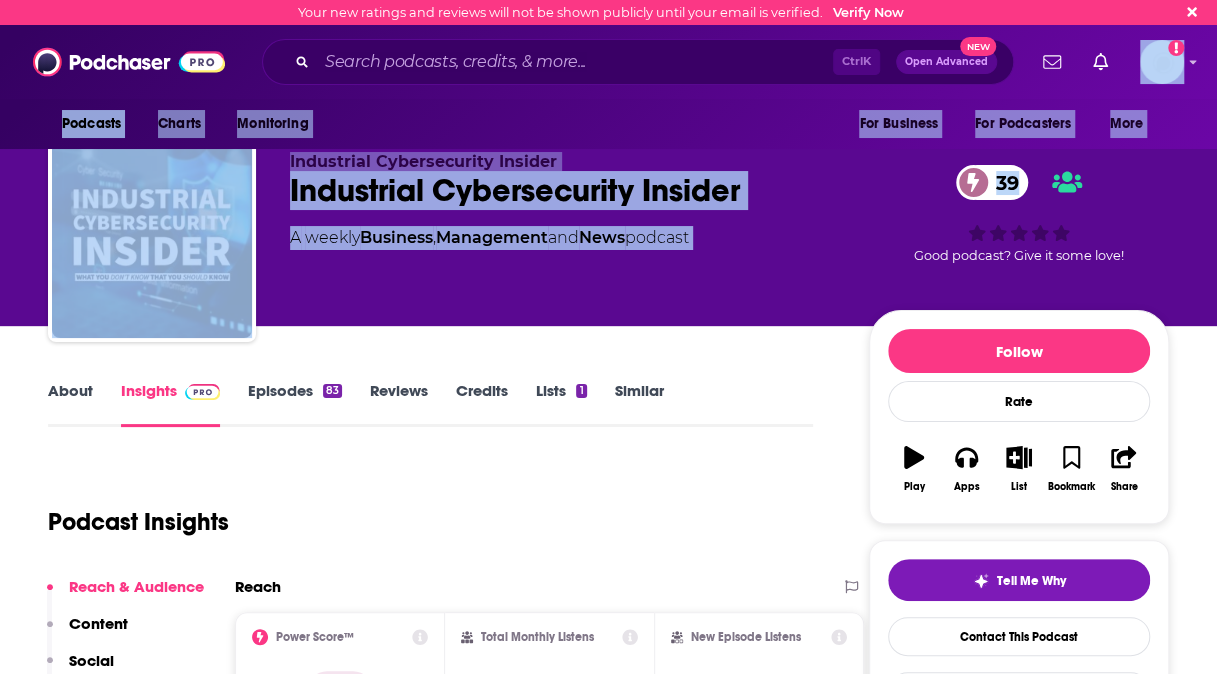 drag, startPoint x: 1212, startPoint y: 54, endPoint x: 1217, endPoint y: 75, distance: 21.587032 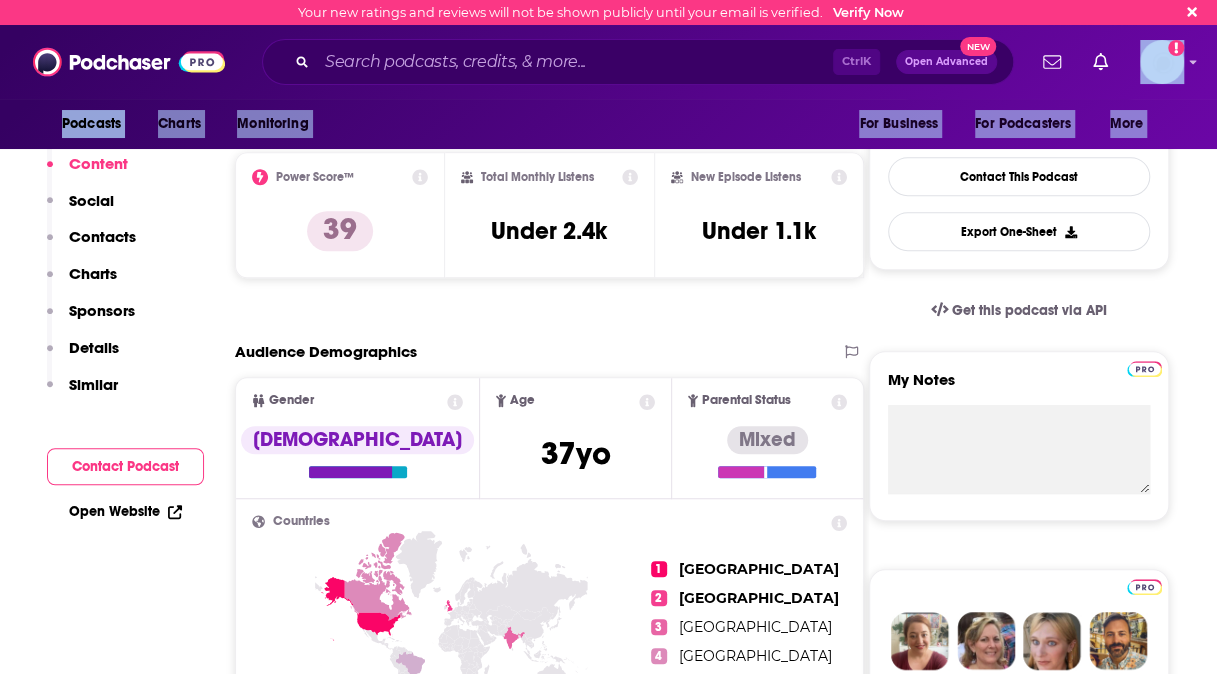scroll, scrollTop: 0, scrollLeft: 0, axis: both 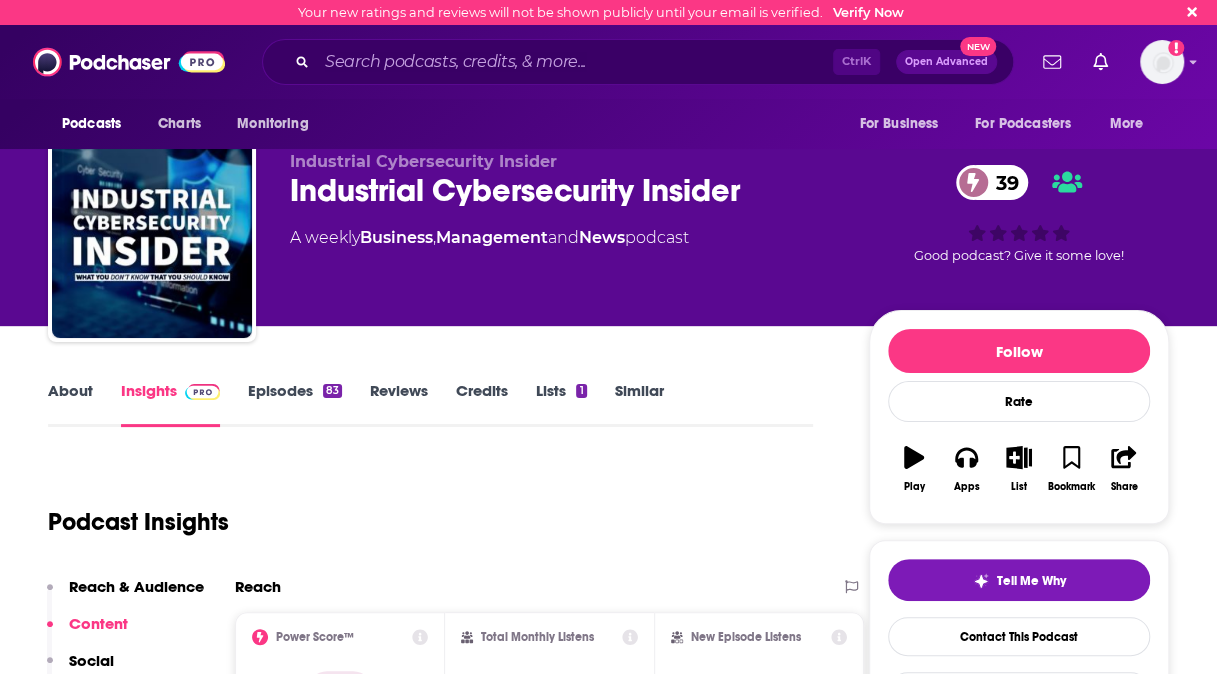 click on "Podcast Insights" at bounding box center [422, 510] 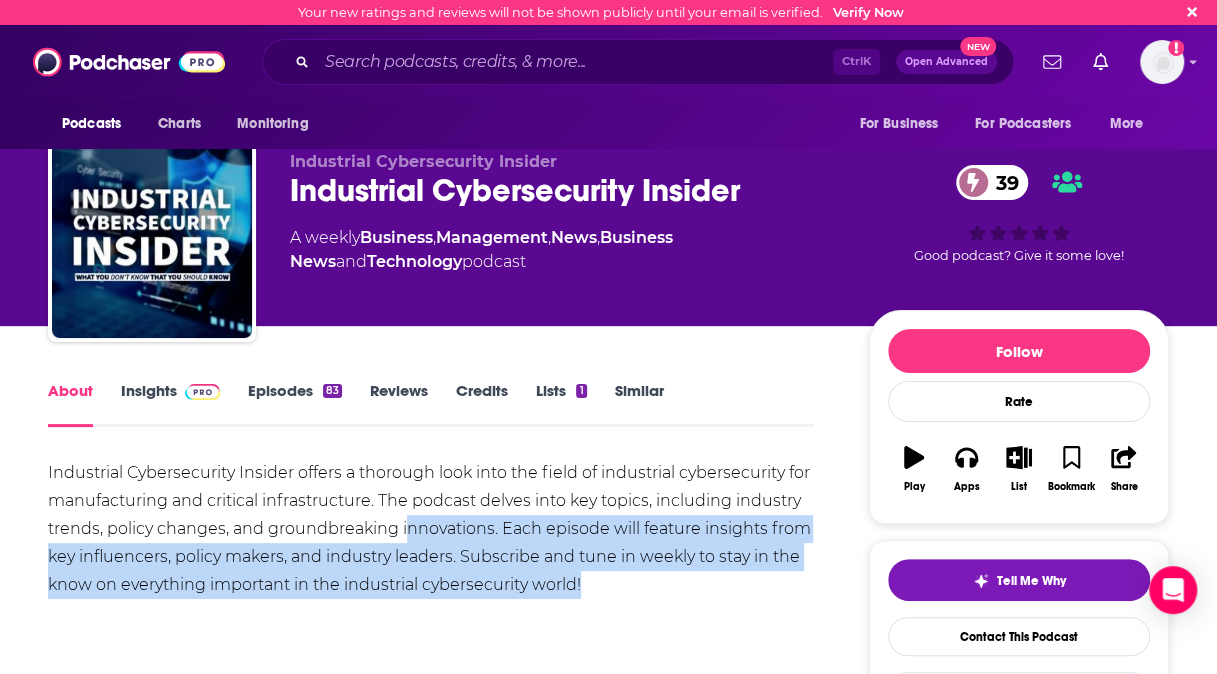 drag, startPoint x: 610, startPoint y: 580, endPoint x: 406, endPoint y: 537, distance: 208.48262 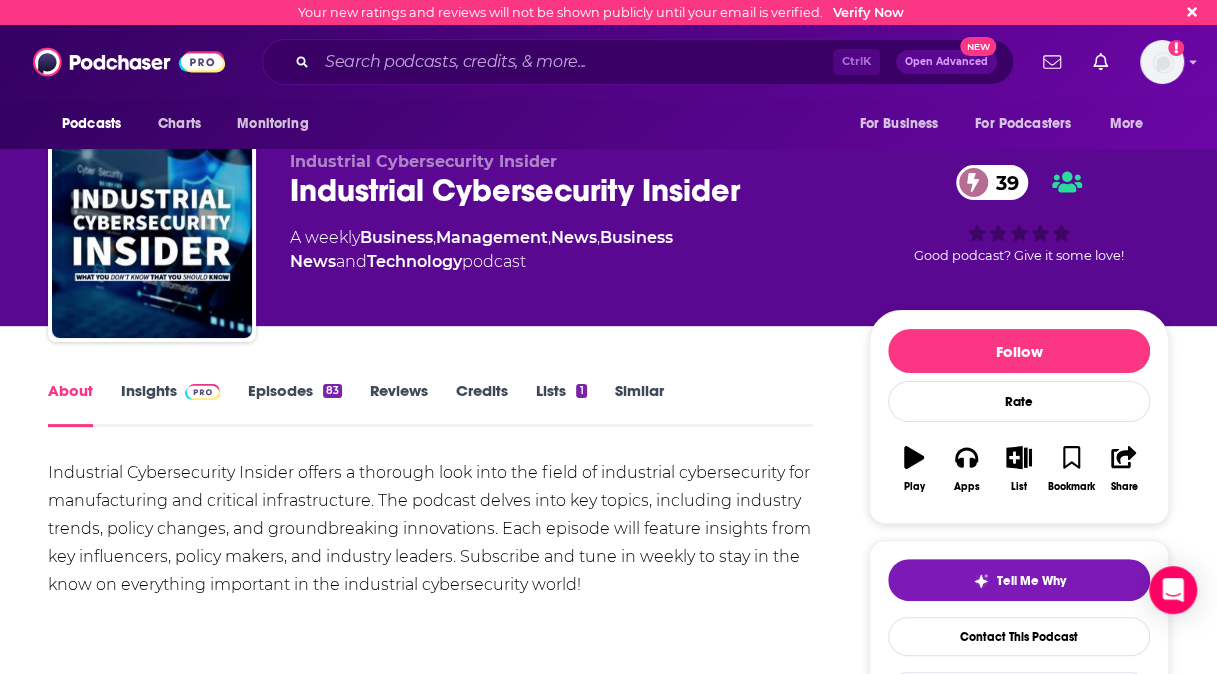 click on "Industrial Cybersecurity Insider offers a thorough look into the field of industrial cybersecurity for manufacturing and critical infrastructure. The podcast delves into key topics, including industry trends, policy changes, and groundbreaking innovations. Each episode will feature insights from key influencers, policy makers, and industry leaders. Subscribe and tune in weekly to stay in the know on everything important in the industrial cybersecurity world!" at bounding box center [430, 529] 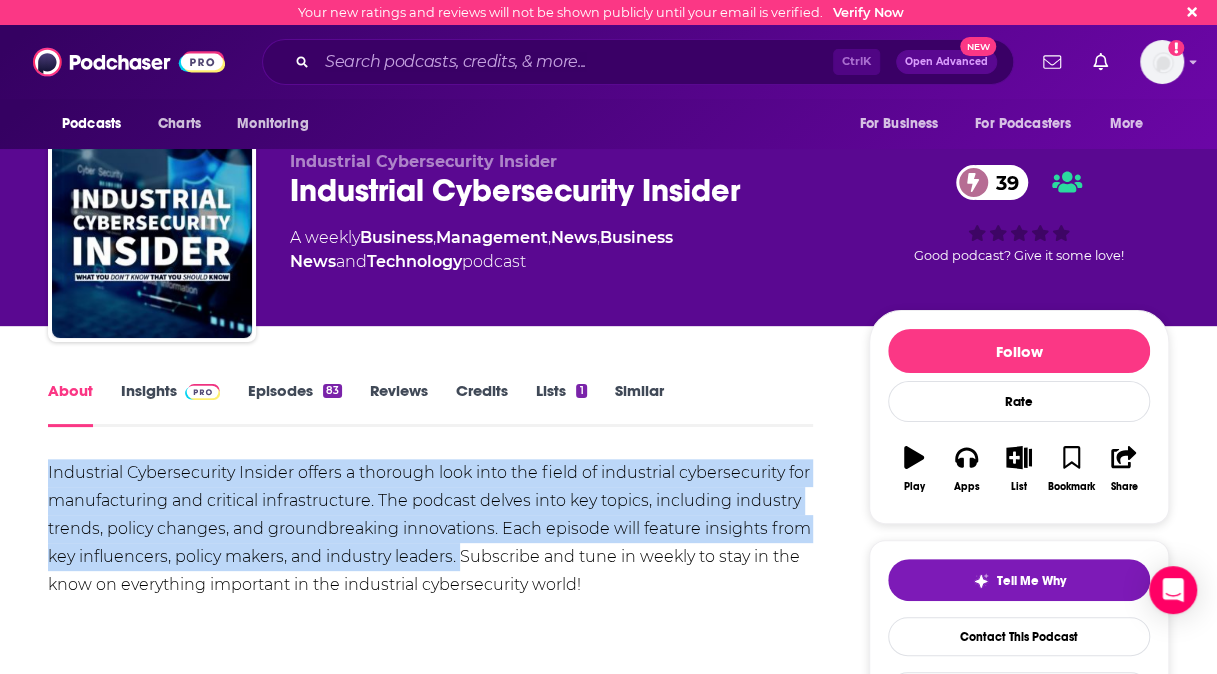 drag, startPoint x: 458, startPoint y: 556, endPoint x: 22, endPoint y: 468, distance: 444.79208 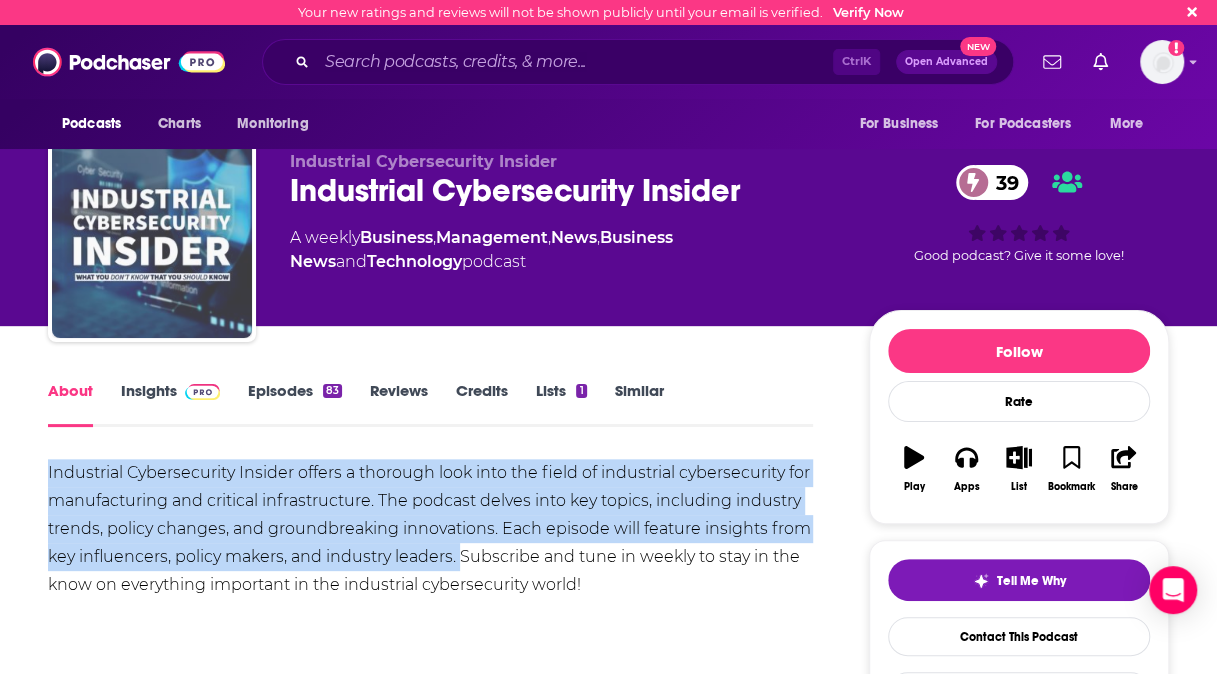 click at bounding box center [152, 238] 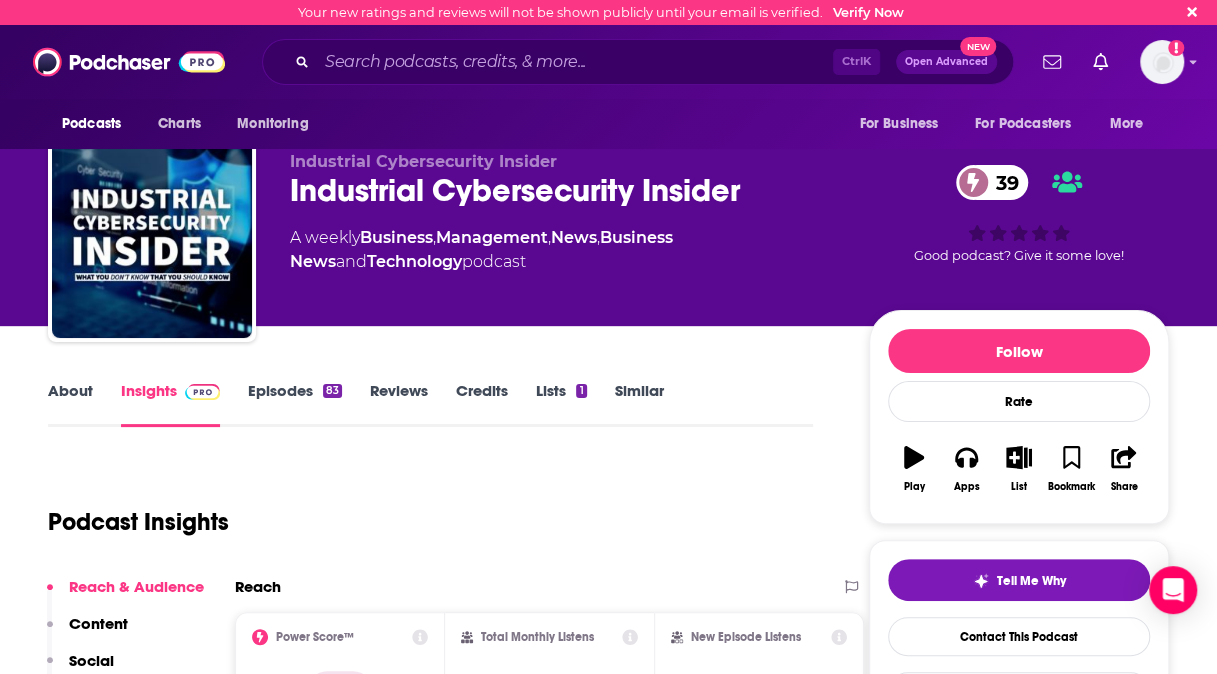 click on "Episodes 83" at bounding box center (295, 404) 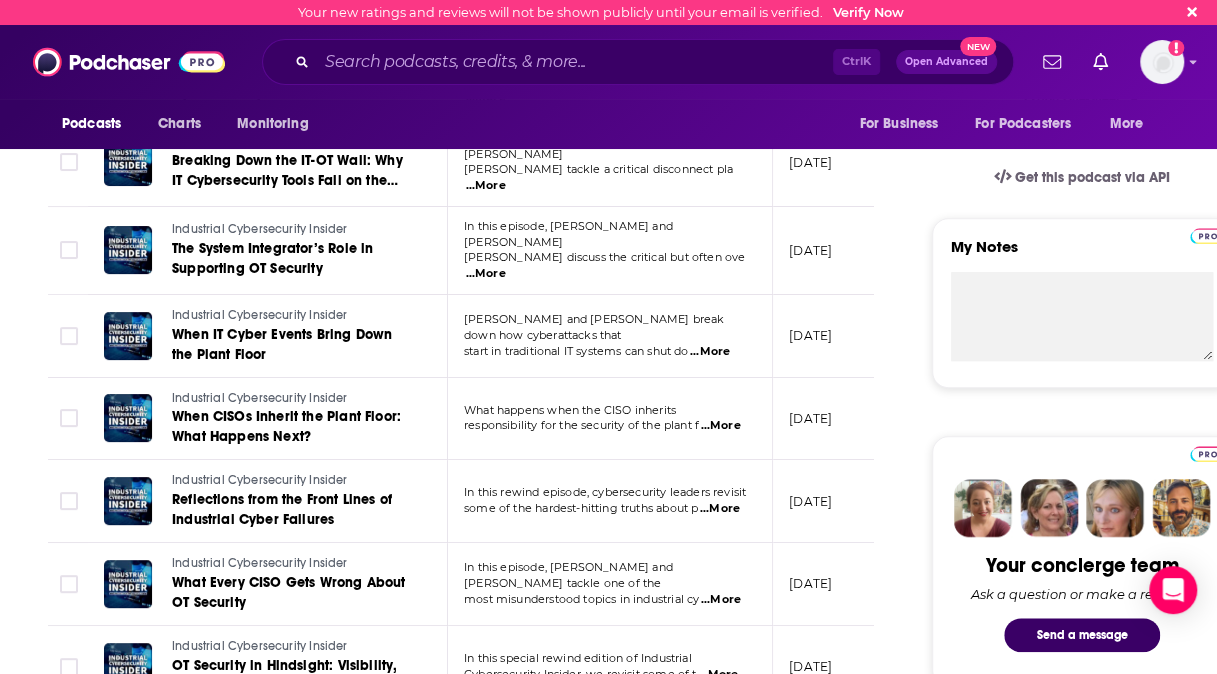 scroll, scrollTop: 462, scrollLeft: 0, axis: vertical 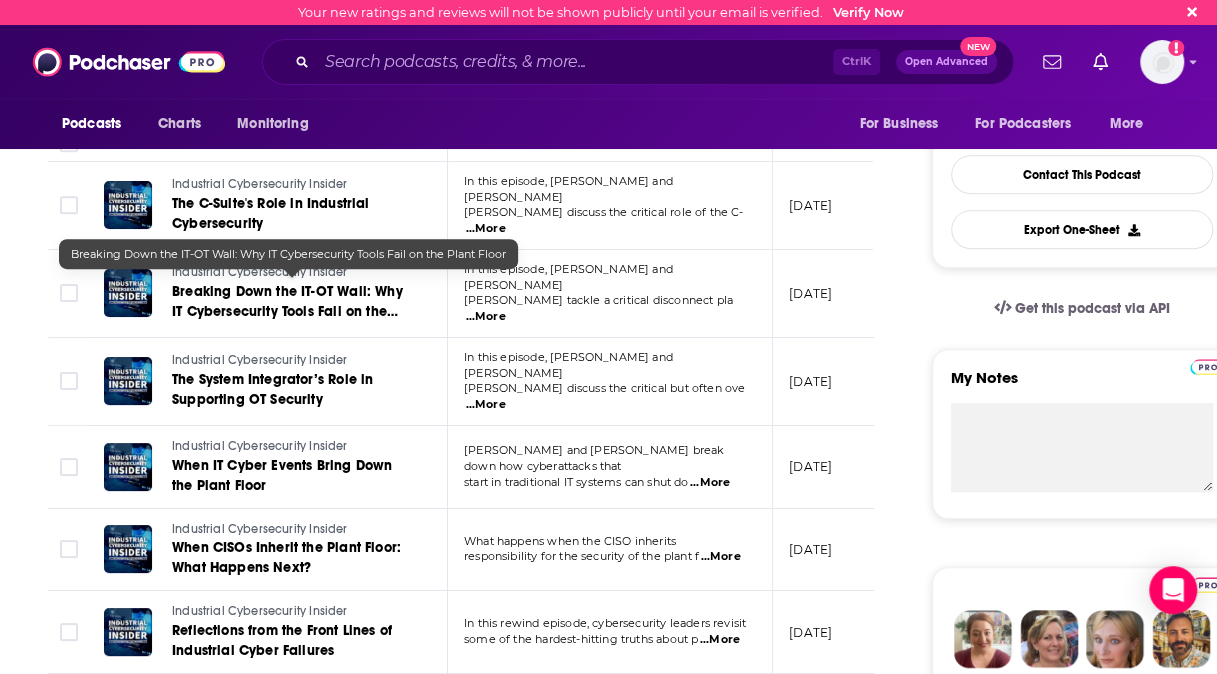 click on "Breaking Down the IT-OT Wall: Why IT Cybersecurity Tools Fail on the Plant Floor" at bounding box center [287, 311] 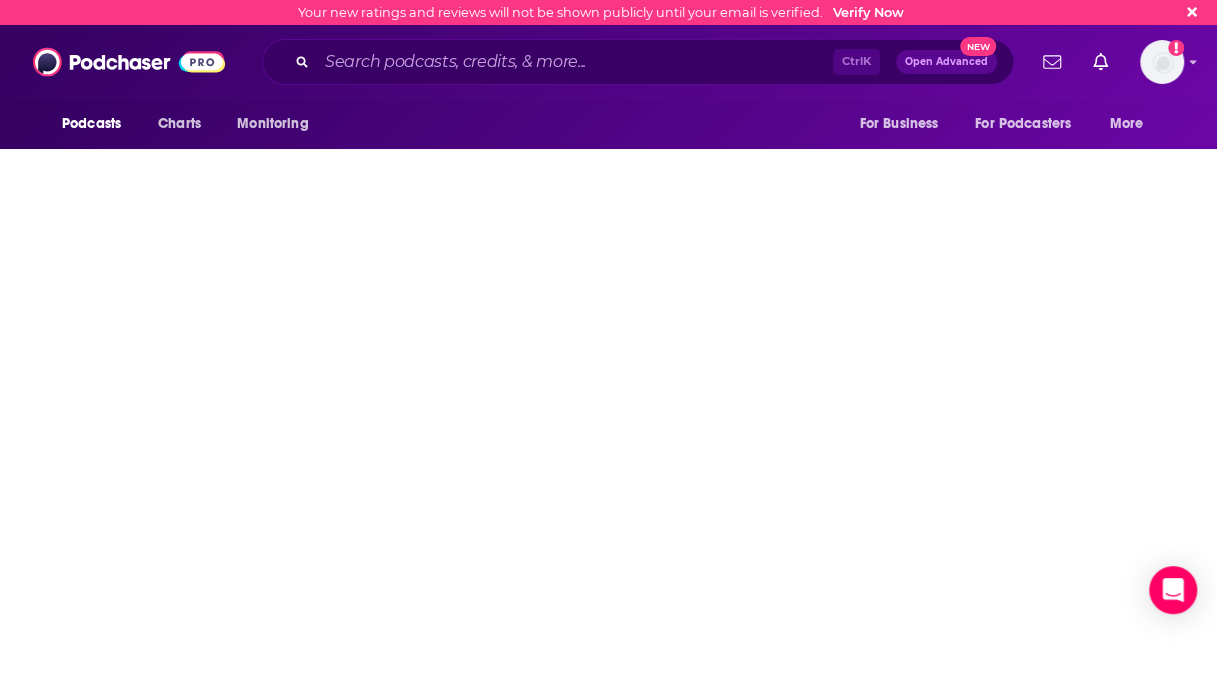 scroll, scrollTop: 0, scrollLeft: 0, axis: both 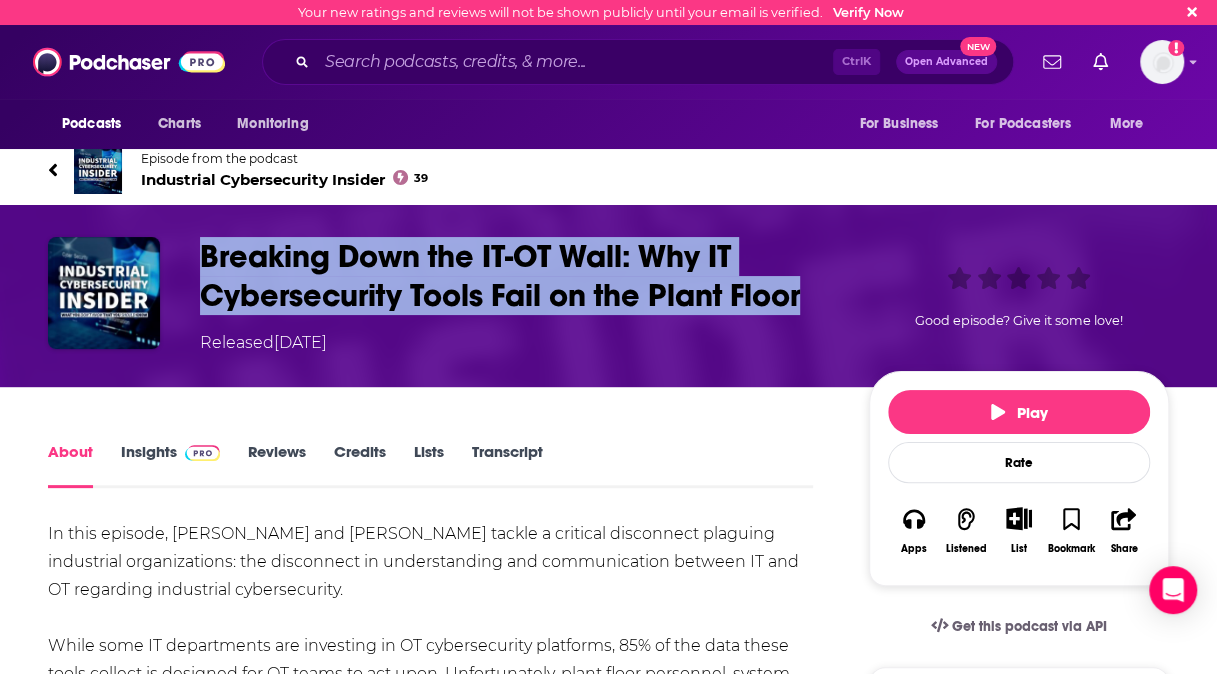 drag, startPoint x: 819, startPoint y: 289, endPoint x: 195, endPoint y: 265, distance: 624.46136 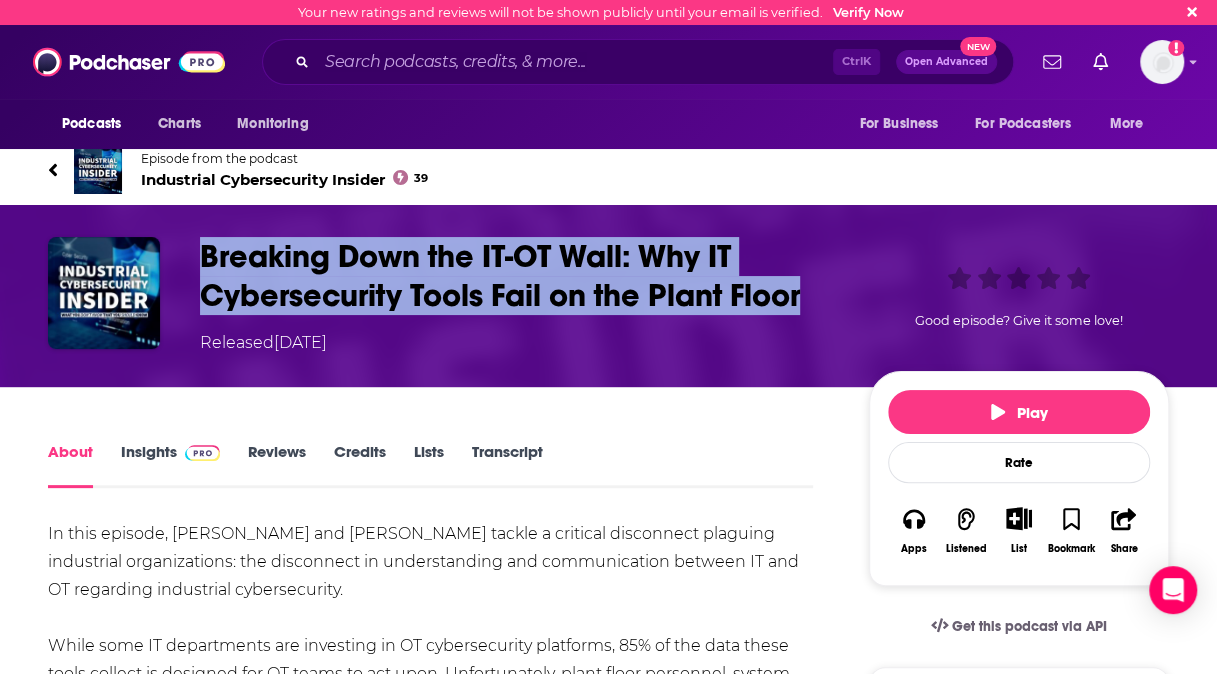 click on "Breaking Down the IT-OT Wall: Why IT Cybersecurity Tools Fail on the Plant Floor Released  [DATE] Good episode? Give it some love!" at bounding box center (608, 296) 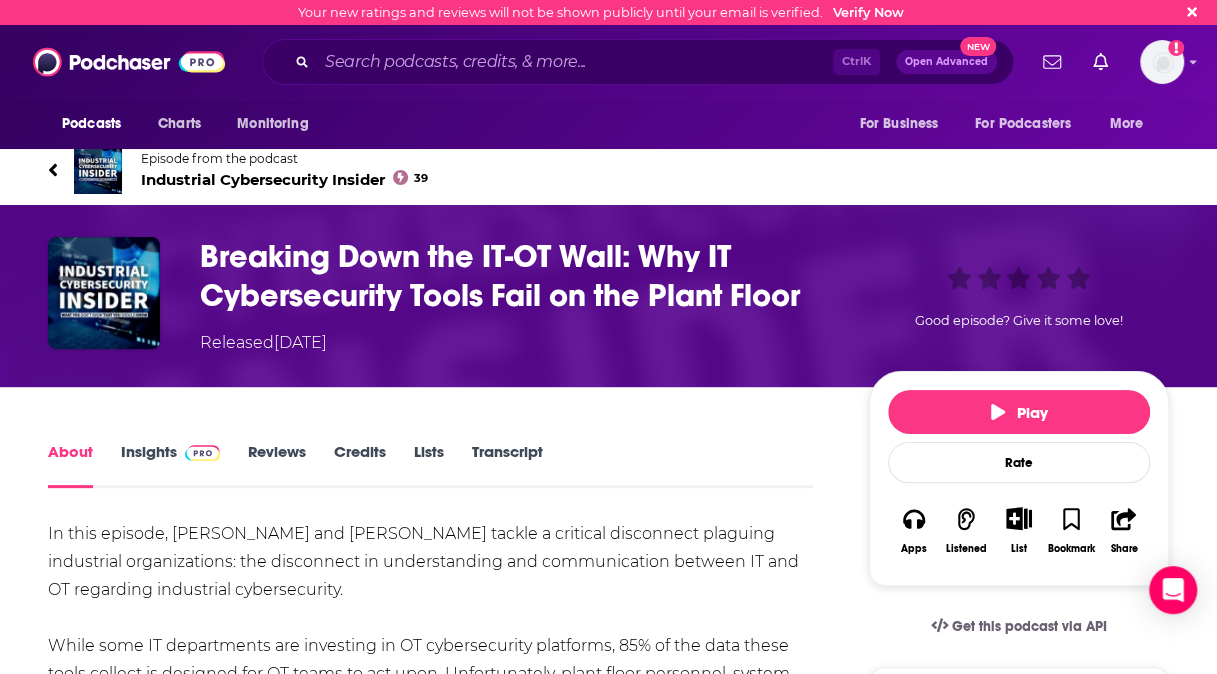 drag, startPoint x: 376, startPoint y: 599, endPoint x: 41, endPoint y: 538, distance: 340.50845 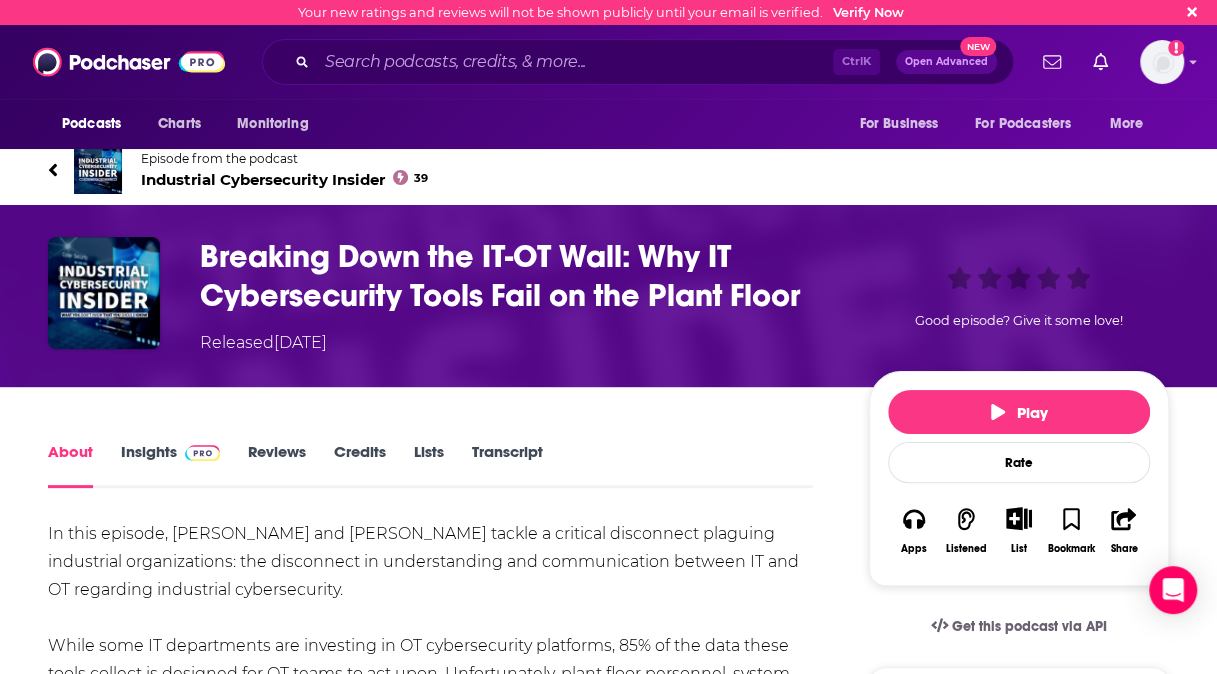click on "About Insights Reviews Credits Lists Transcript In this episode, [PERSON_NAME] and [PERSON_NAME] tackle a critical disconnect plaguing industrial organizations: the disconnect in understanding and communication between IT and OT regarding industrial cybersecurity.
While some IT departments are investing in OT cybersecurity platforms, 85% of the data these tools collect is designed for OT teams to act upon. Unfortunately, plant floor personnel, system integrators, and OEMs working in these environments rarely get access to dashboards, asset inventories, or vulnerability reports.
Organizations must move beyond the "oil and water" mentality between IT and OT. This means involving plant personnel in cybersecurity decisions, sharing data with trusted partners who "build the cars" (not just buy them), and recognizing that effective OT security requires collaboration with the people who live and breathe on the plant floor every day.
Chapters:
00:01:07 - Meet [PERSON_NAME] and [PERSON_NAME]: Experts in IT/OT Integration
," at bounding box center (442, 1239) 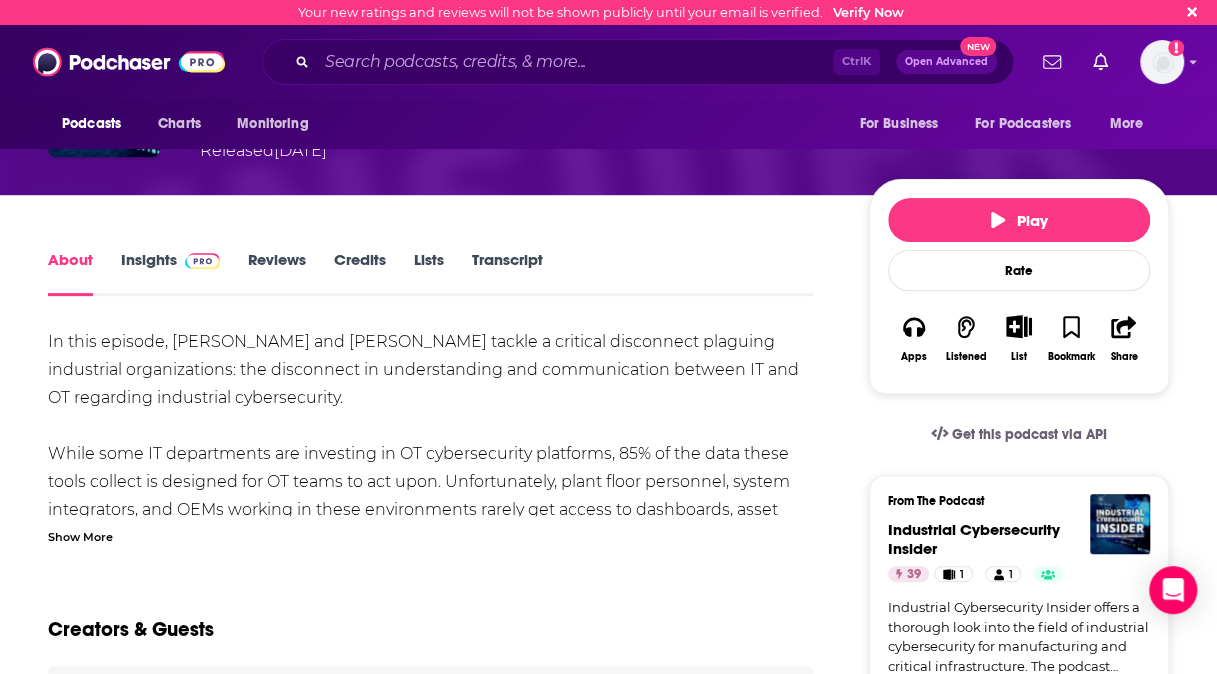 scroll, scrollTop: 190, scrollLeft: 0, axis: vertical 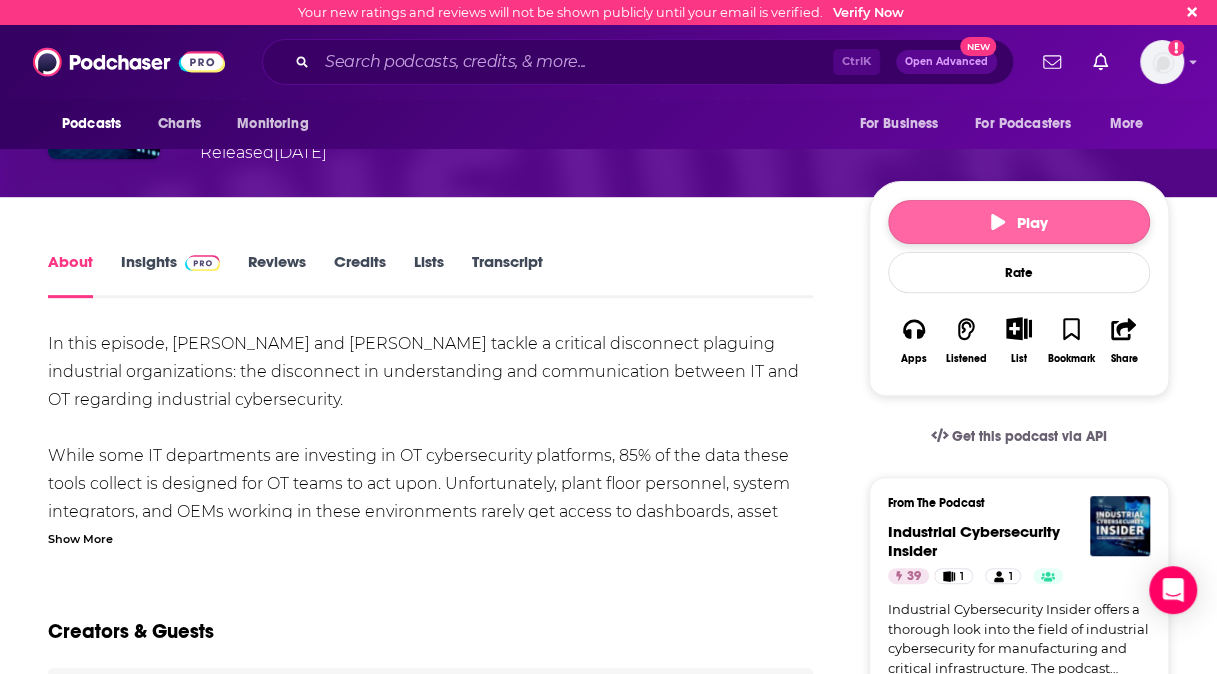 click on "Play" at bounding box center (1019, 222) 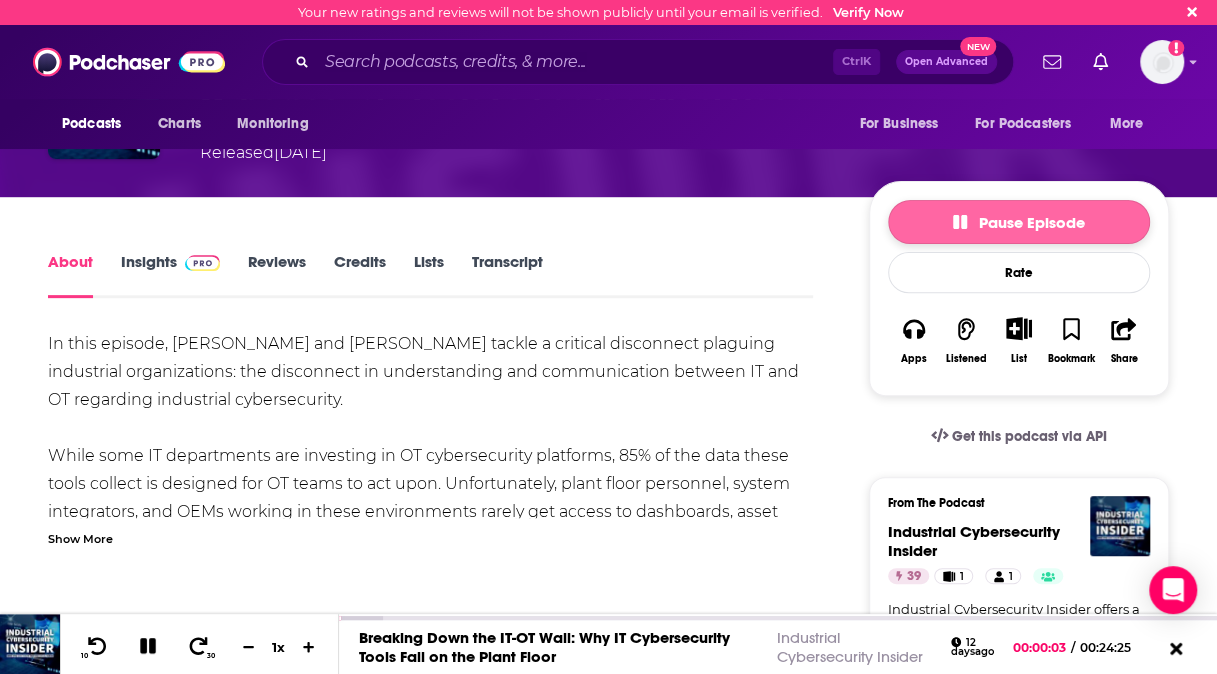 click 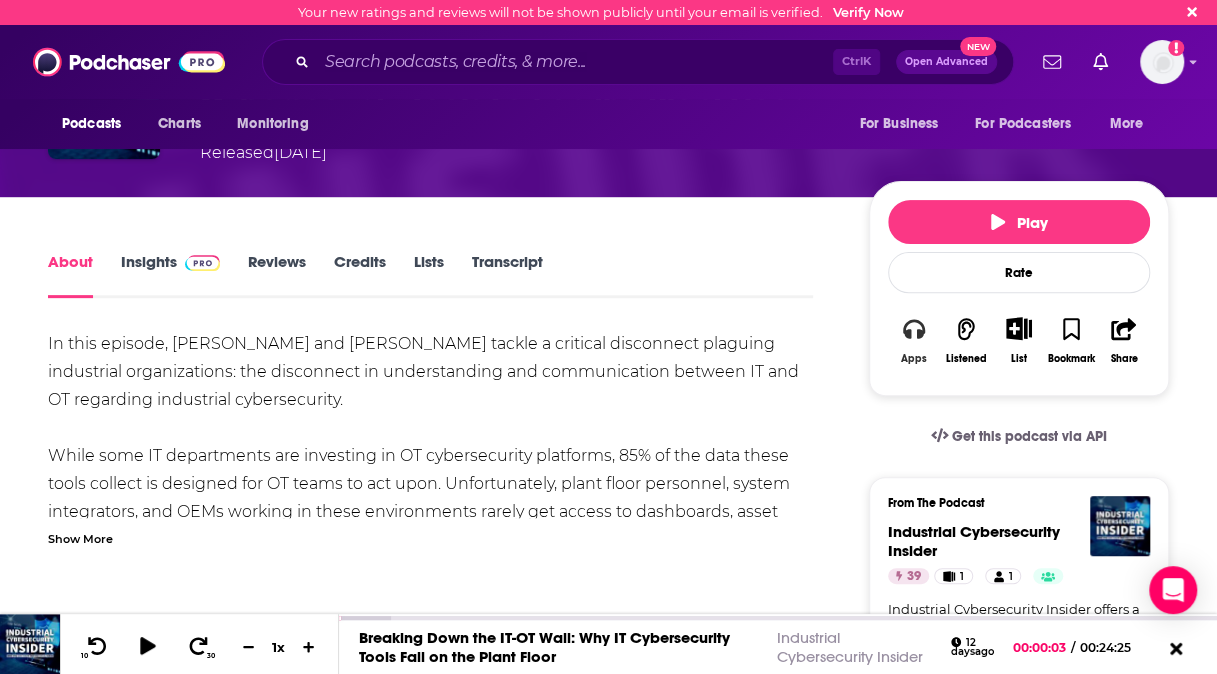 click on "Apps" at bounding box center (914, 359) 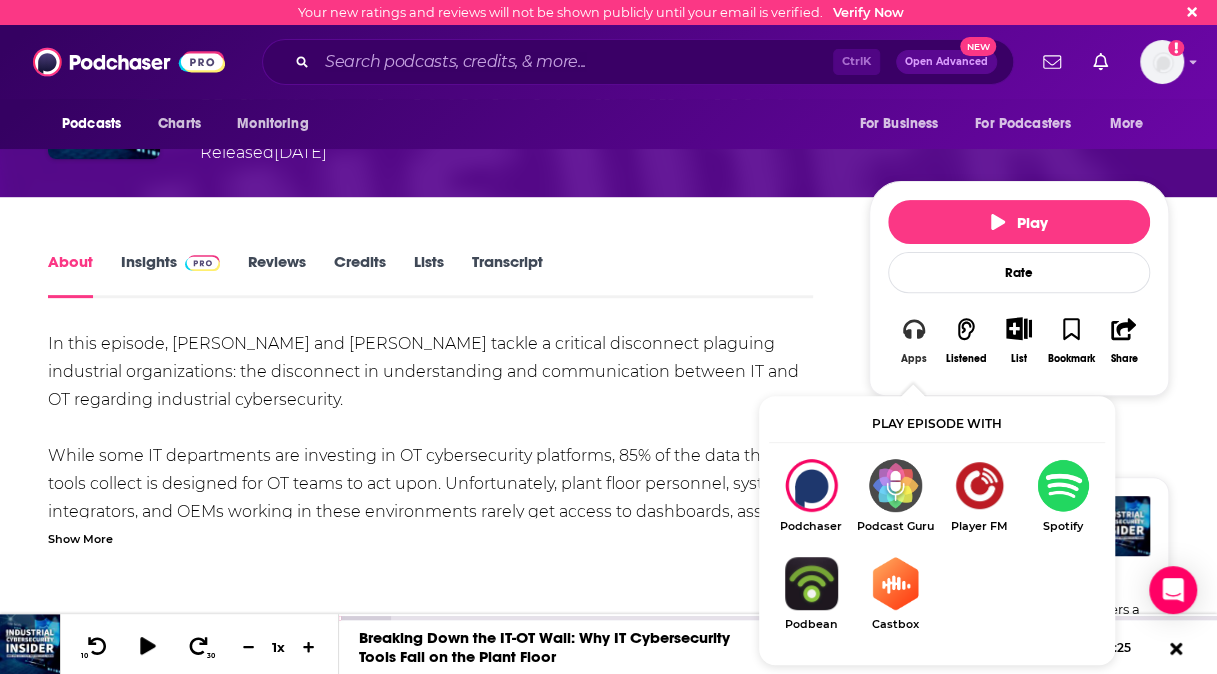 drag, startPoint x: 914, startPoint y: 353, endPoint x: 663, endPoint y: 248, distance: 272.0772 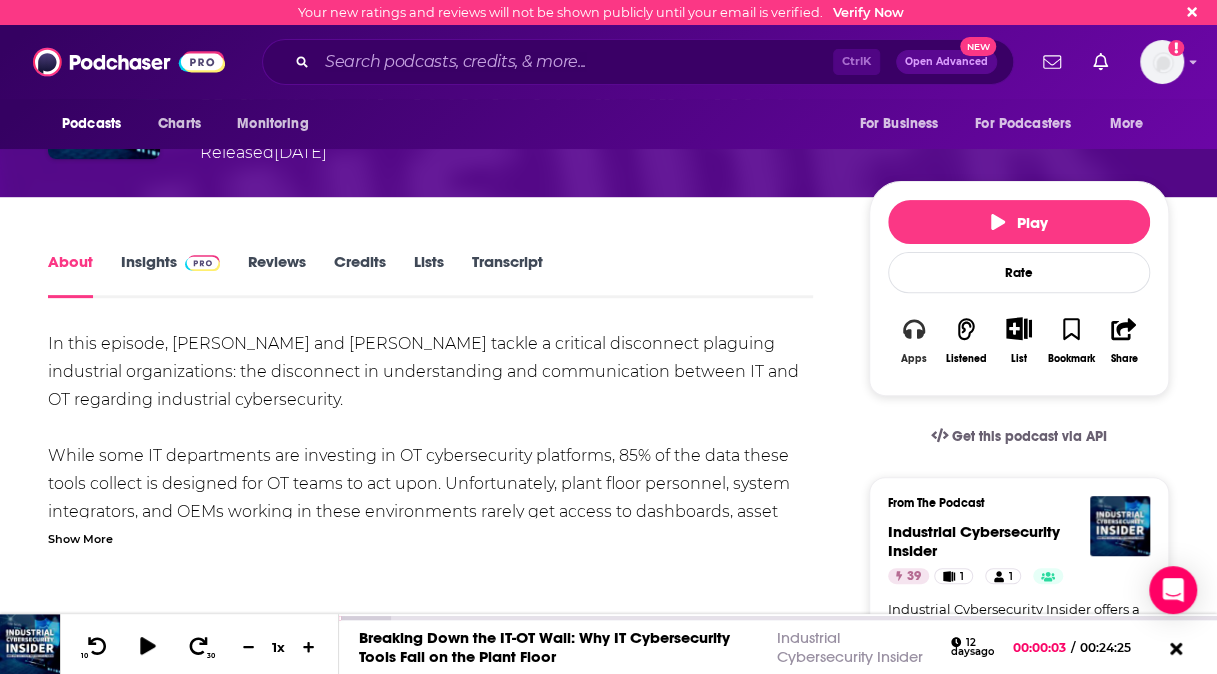 scroll, scrollTop: 0, scrollLeft: 0, axis: both 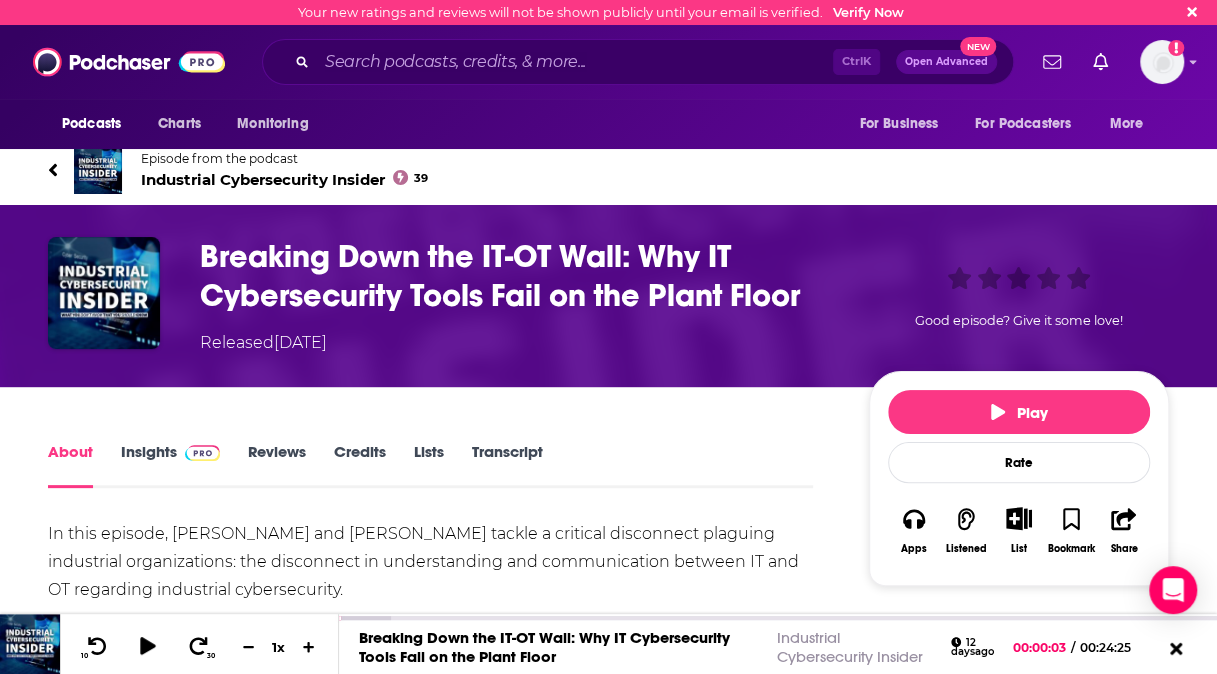 click on "Industrial Cybersecurity Insider 39" at bounding box center [284, 179] 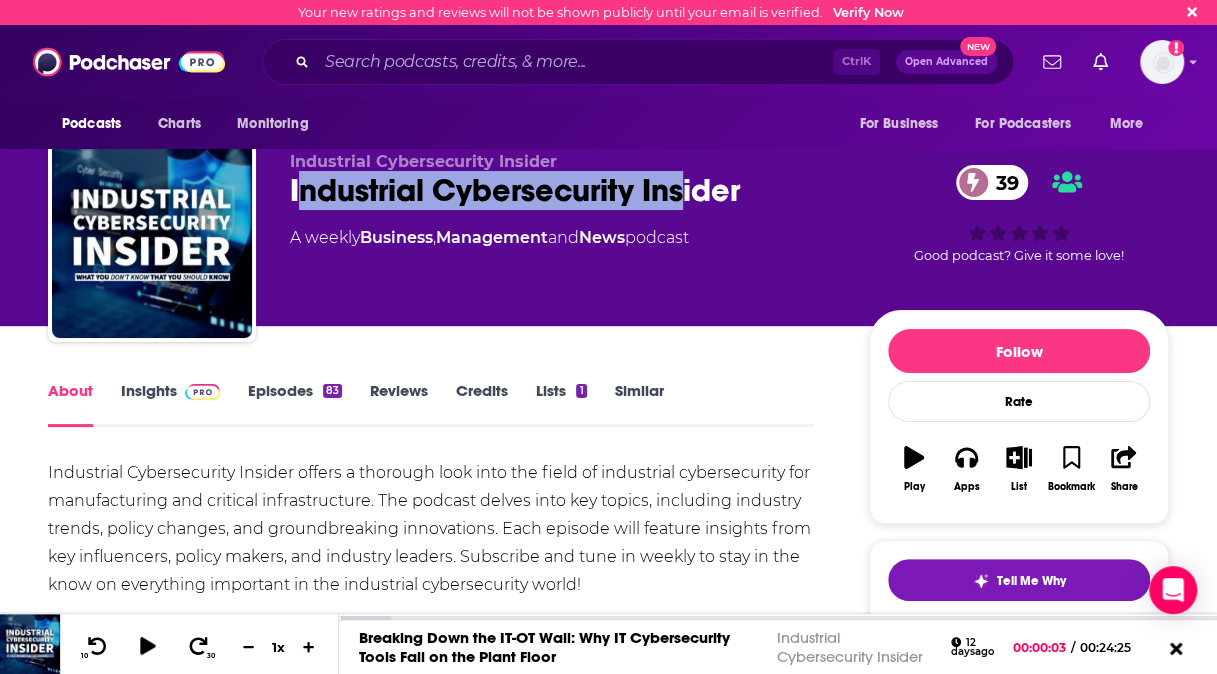 drag, startPoint x: 296, startPoint y: 191, endPoint x: 682, endPoint y: 214, distance: 386.68463 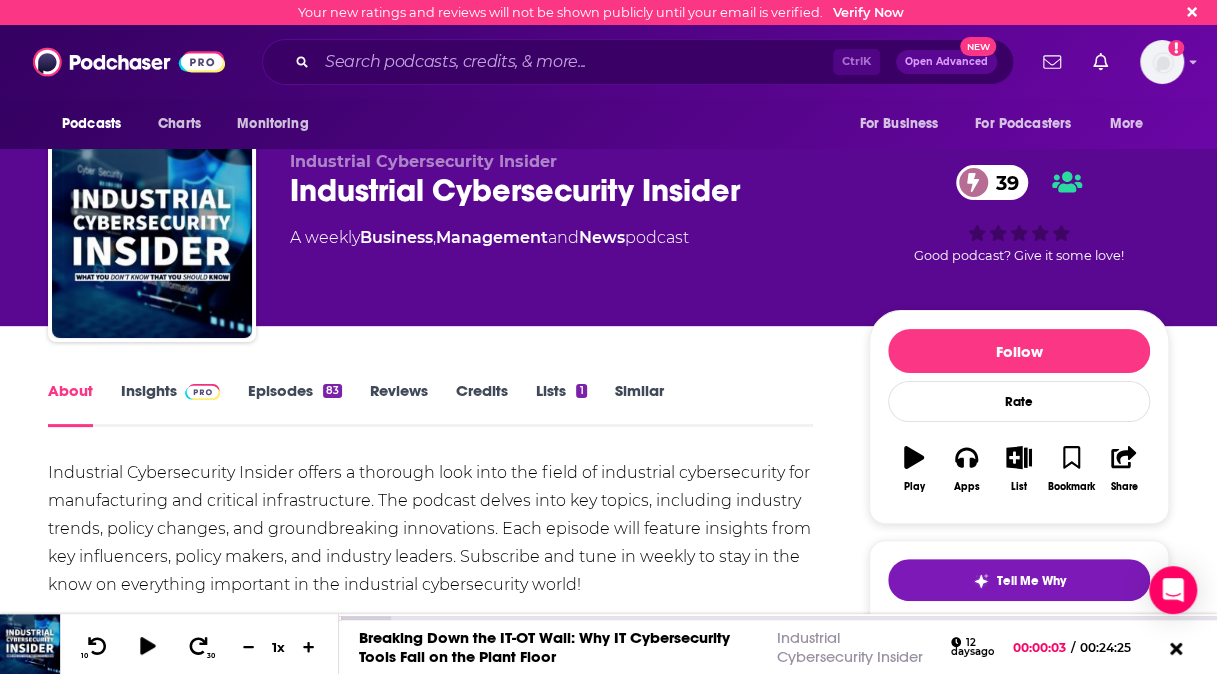 drag, startPoint x: 682, startPoint y: 214, endPoint x: 734, endPoint y: 210, distance: 52.153618 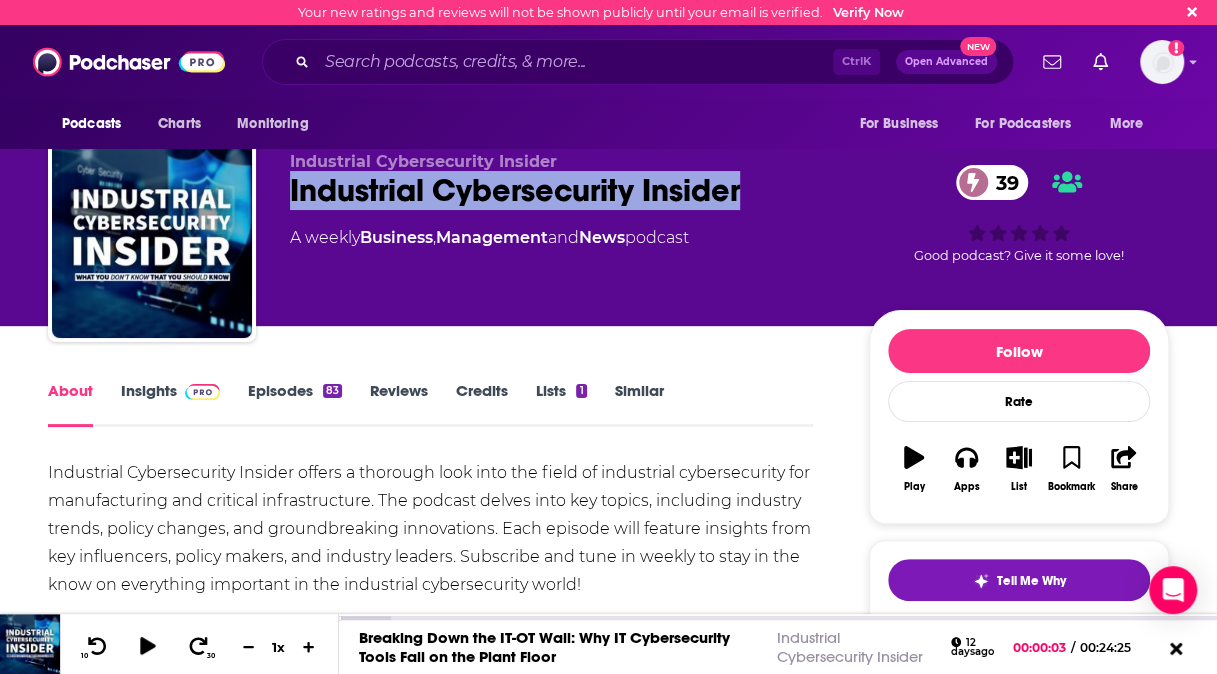 drag, startPoint x: 766, startPoint y: 197, endPoint x: 282, endPoint y: 182, distance: 484.2324 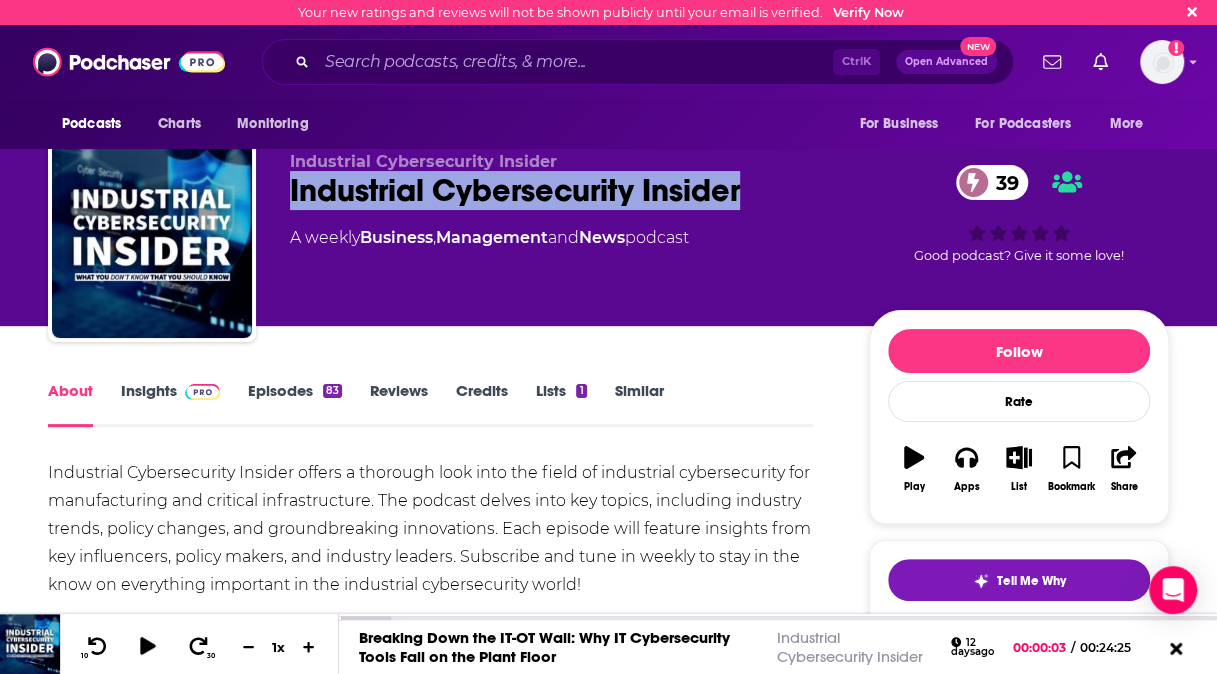 click on "Industrial Cybersecurity Insider   Industrial Cybersecurity Insider 39 A   weekly  Business ,  Management  and  News  podcast 39 Good podcast? Give it some love!" at bounding box center (608, 242) 